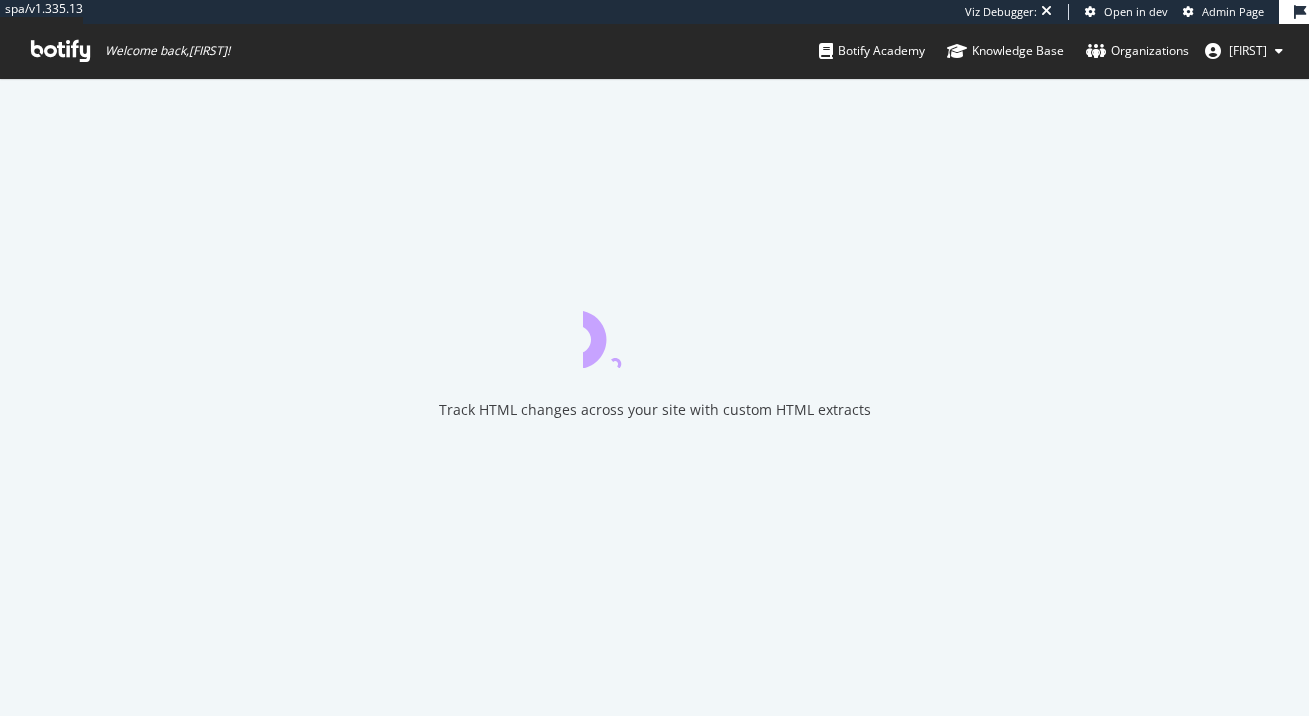 scroll, scrollTop: 0, scrollLeft: 0, axis: both 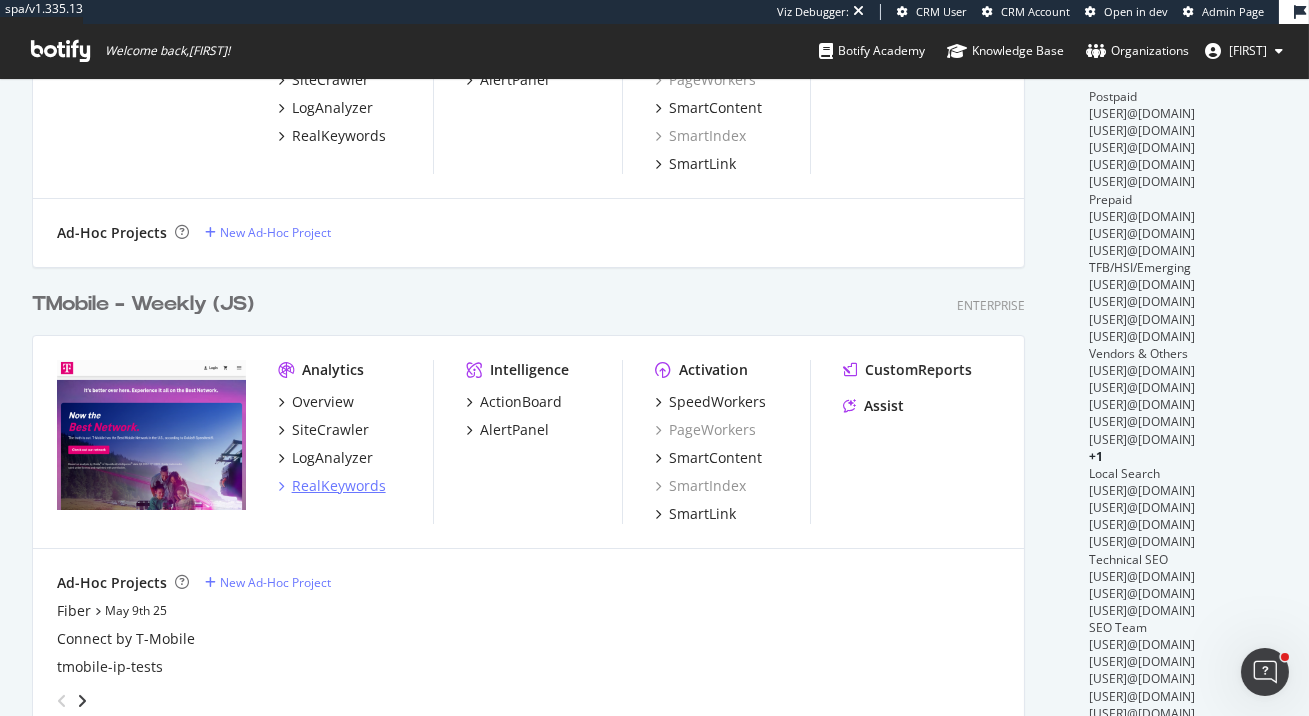 click on "RealKeywords" at bounding box center [339, 486] 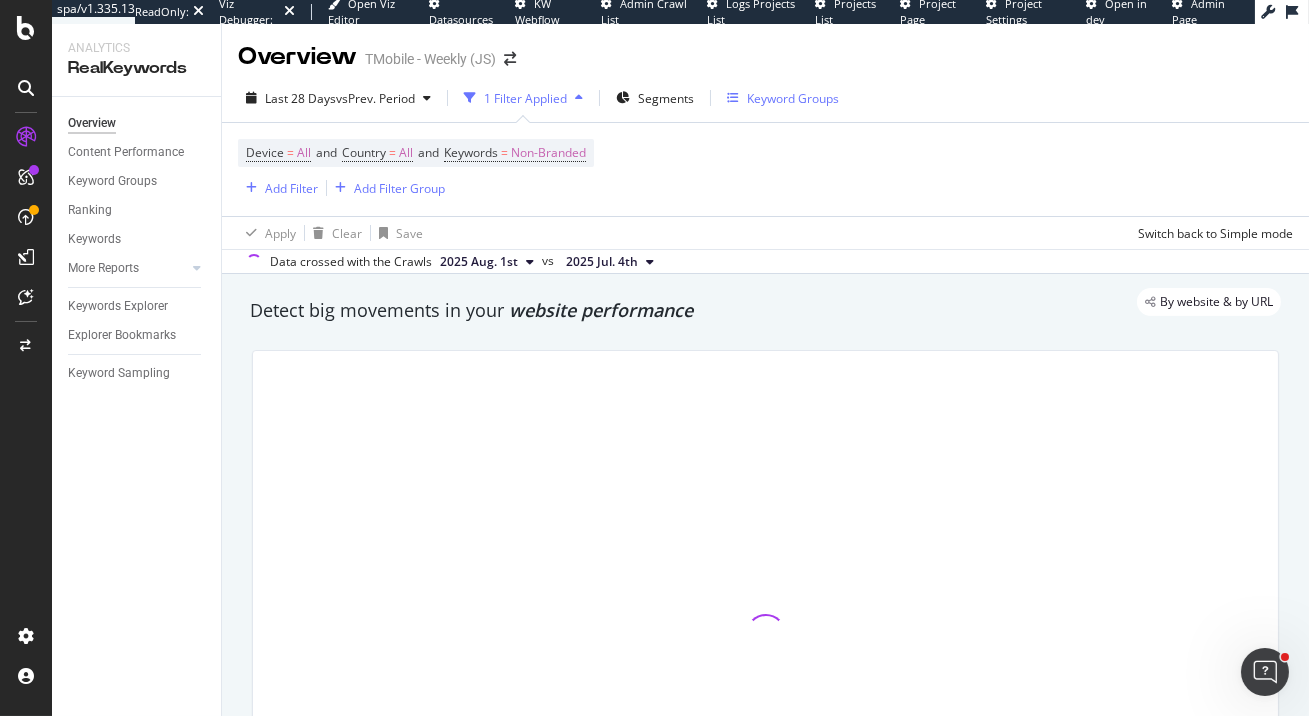 click on "Keyword Groups" at bounding box center [783, 98] 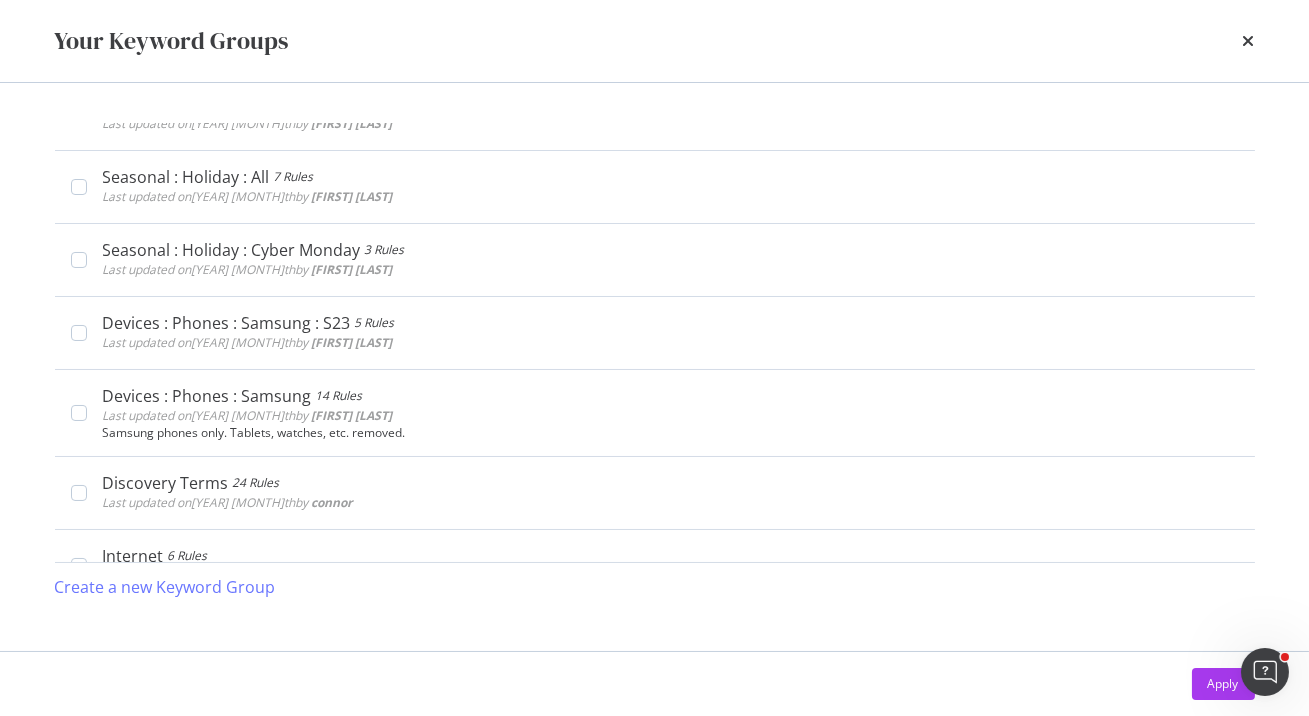 scroll, scrollTop: 3755, scrollLeft: 0, axis: vertical 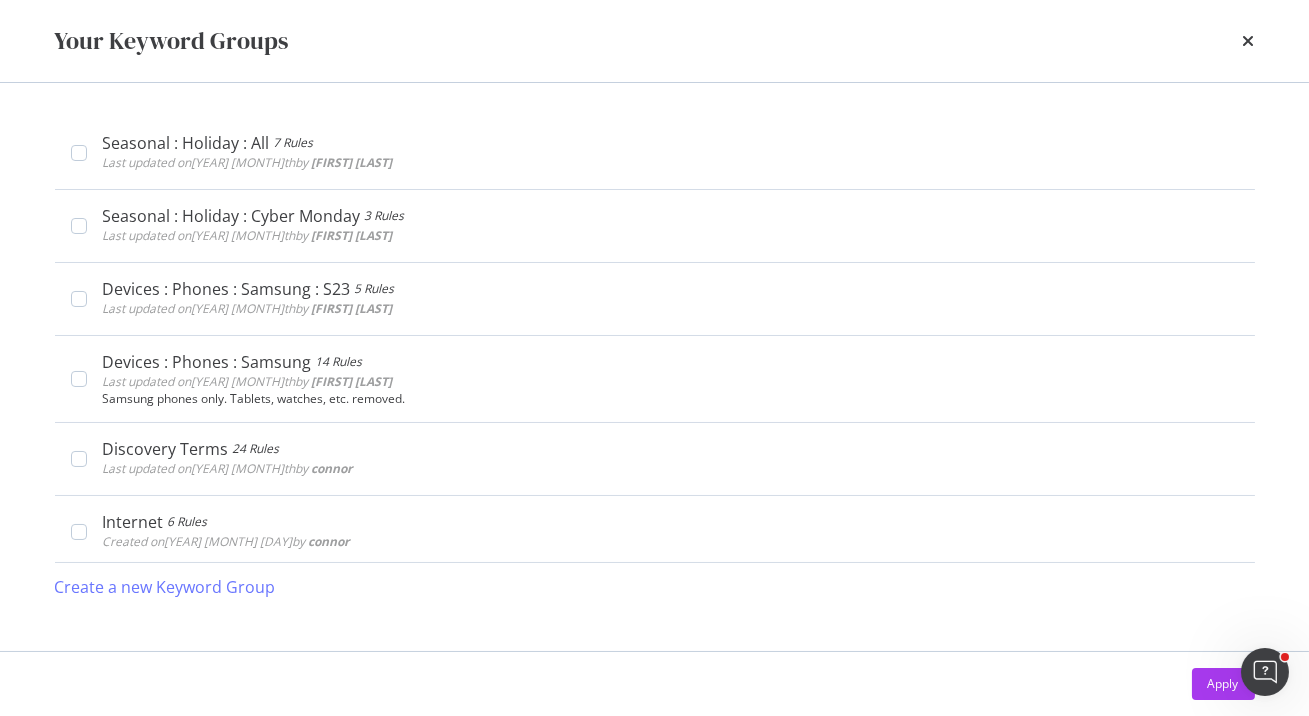 type 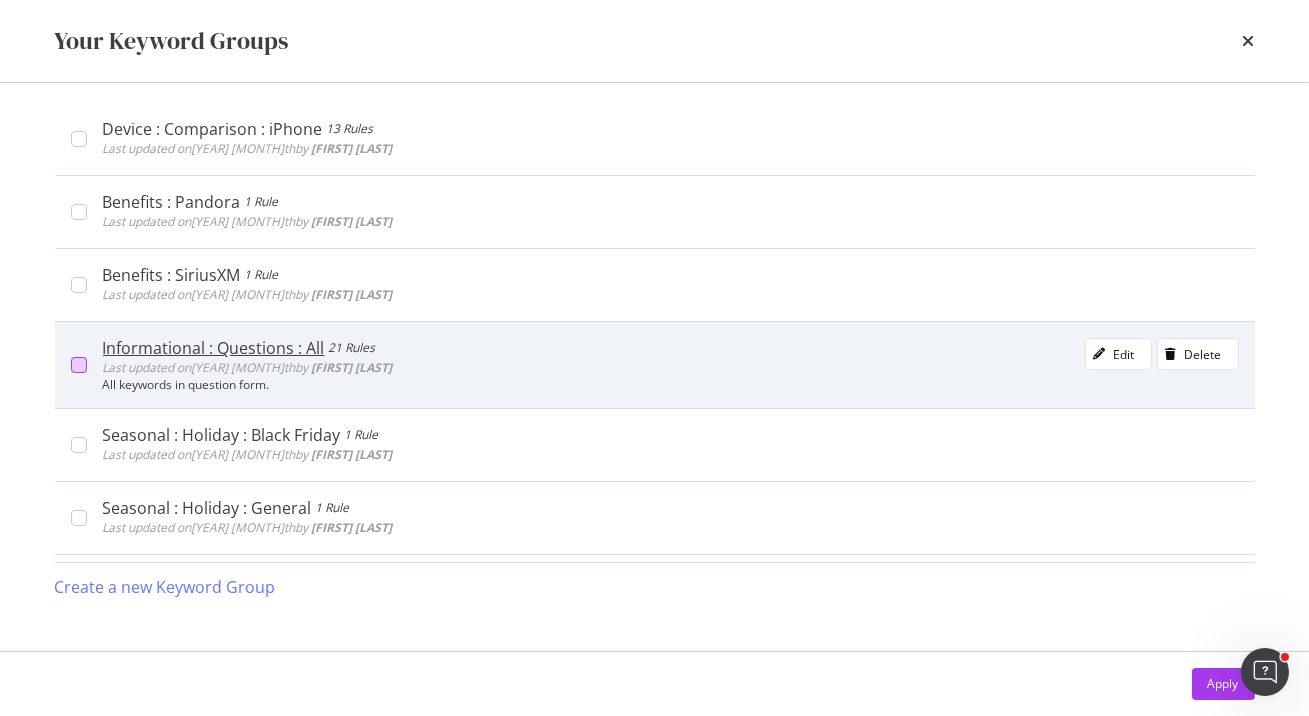 click on "Informational : Questions : All 21 Rules Last updated on [YEAR] [MONTH]th by Edit Delete All keywords in question form." at bounding box center [655, 364] 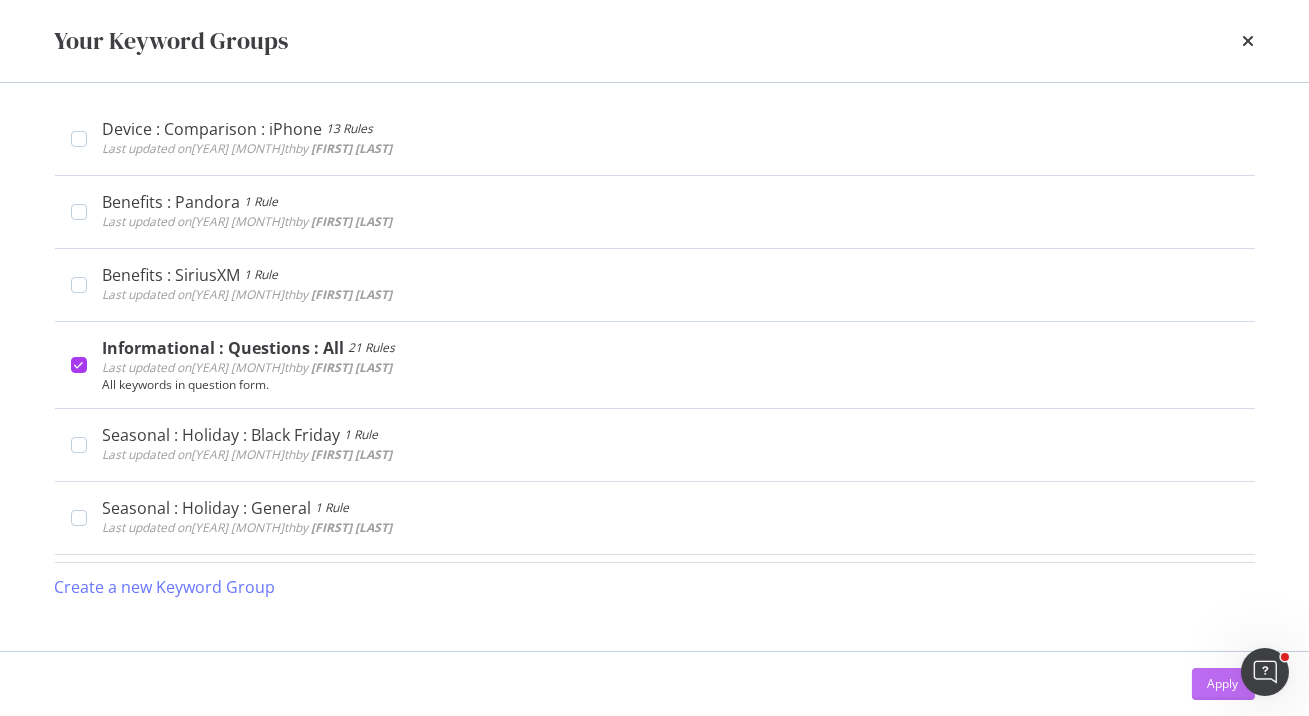 click on "Apply" at bounding box center (1223, 683) 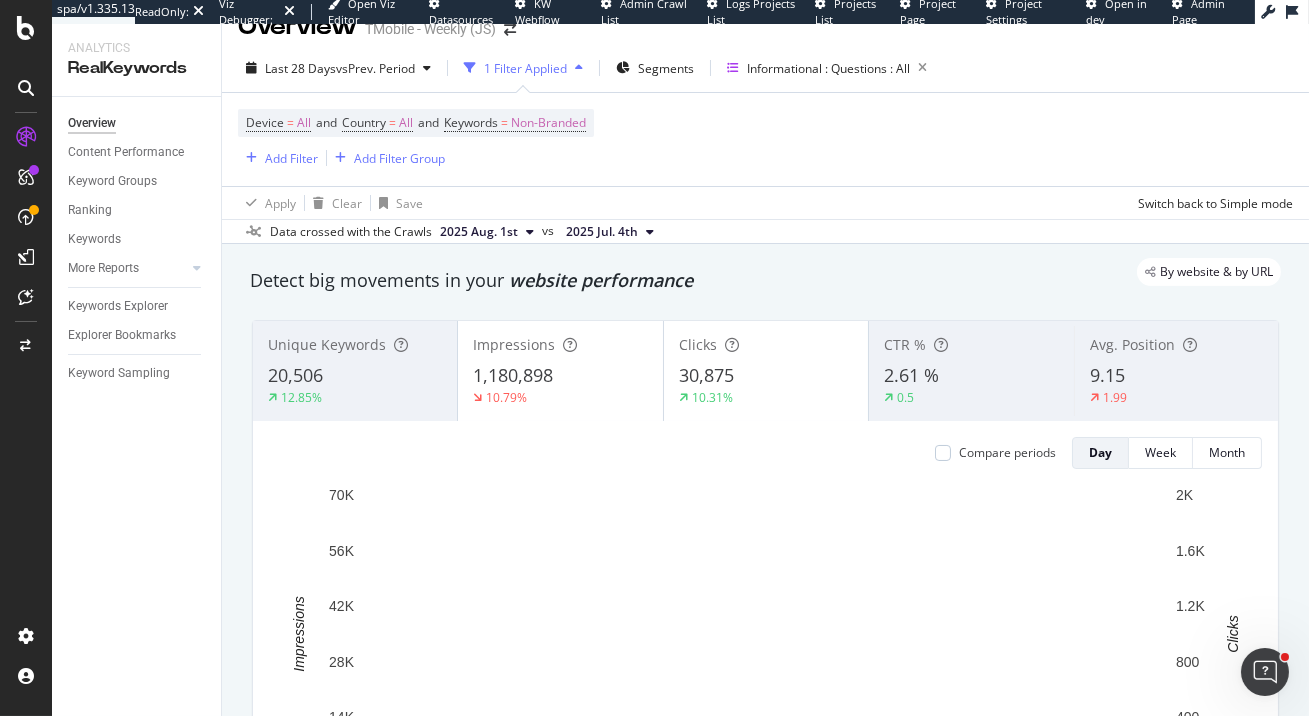 scroll, scrollTop: 18, scrollLeft: 0, axis: vertical 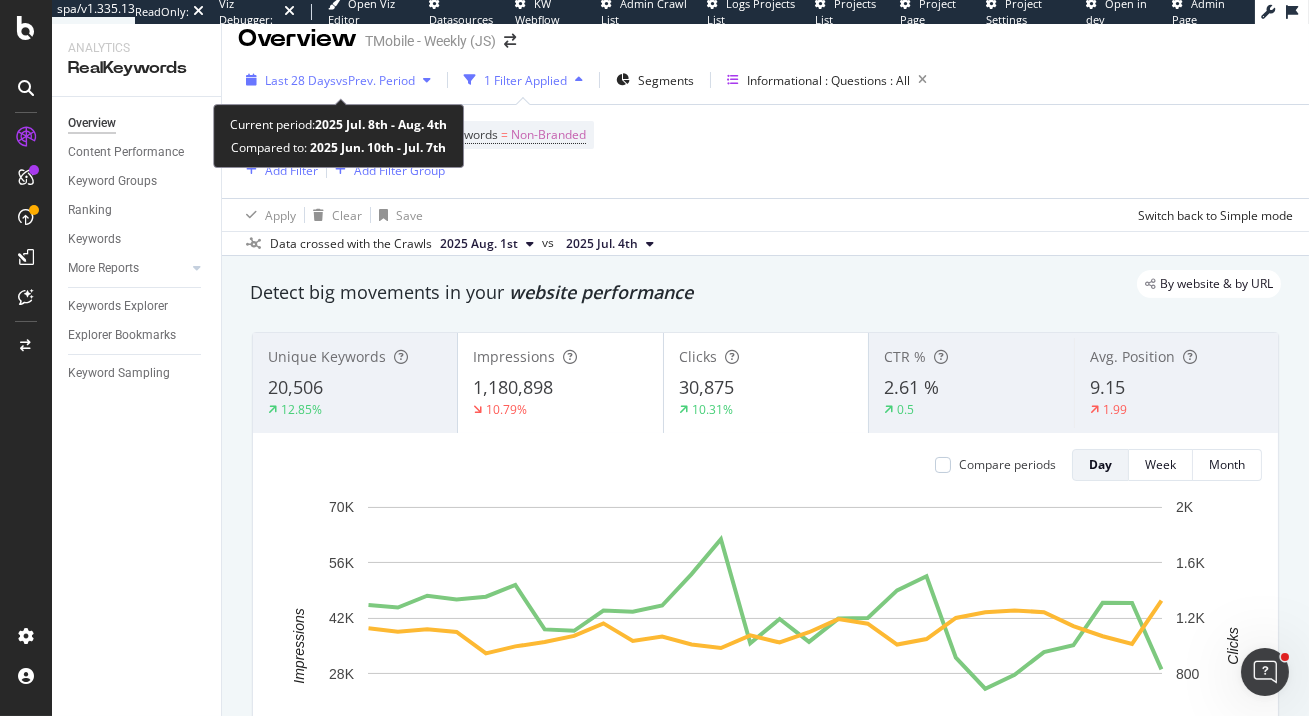 click on "Last 28 Days  vs  Prev. Period" at bounding box center (338, 80) 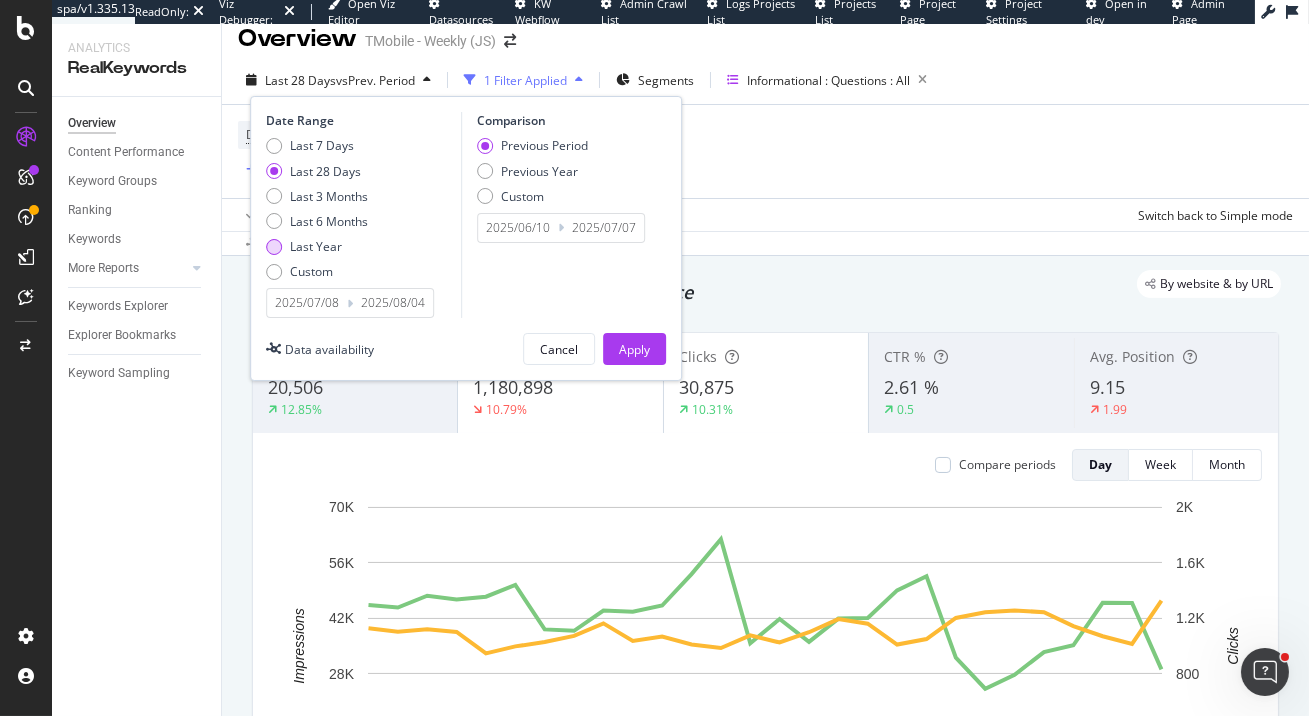 click on "Last Year" at bounding box center [316, 246] 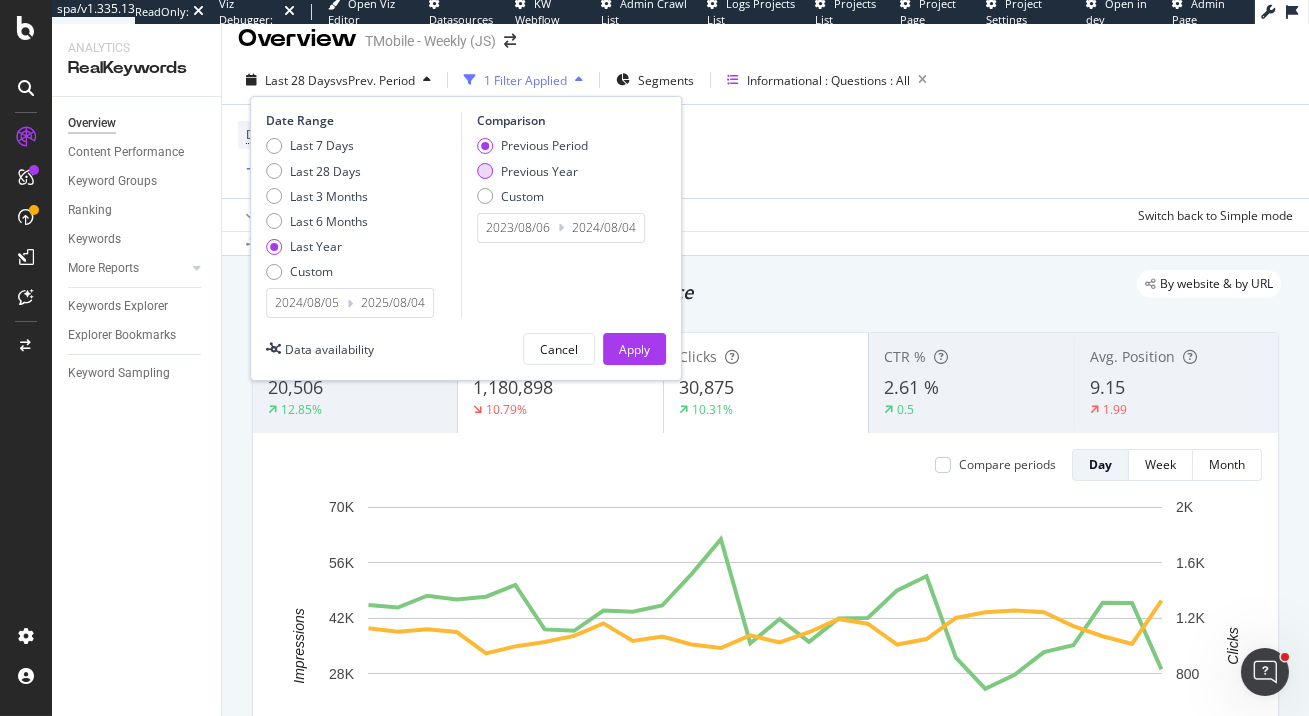 click on "Previous Year" at bounding box center [539, 171] 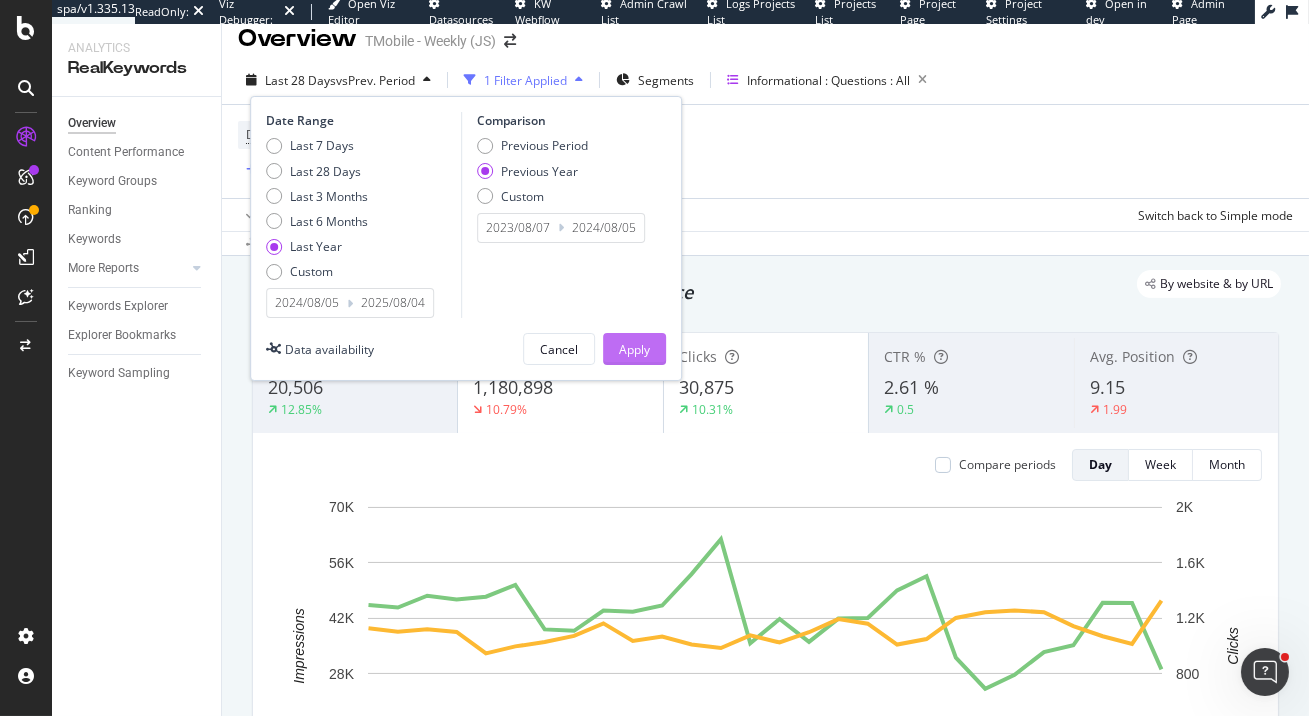 click on "Apply" at bounding box center (634, 349) 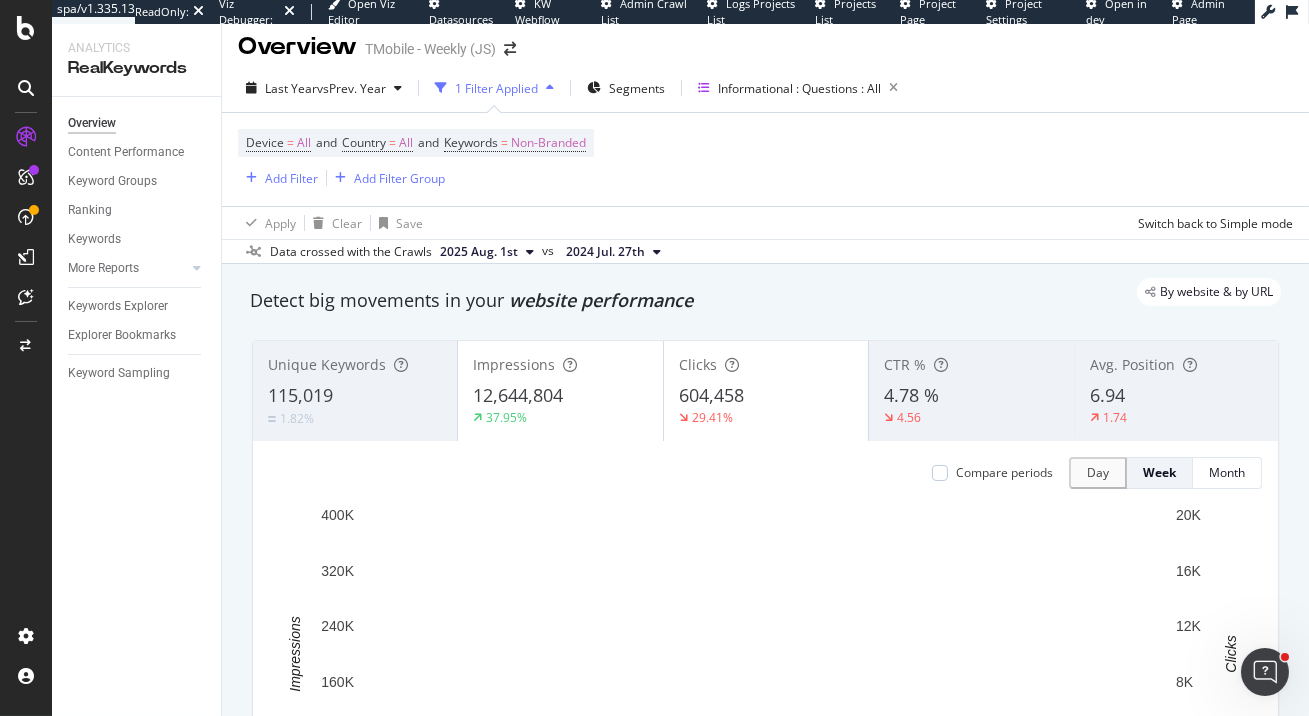 scroll, scrollTop: 0, scrollLeft: 0, axis: both 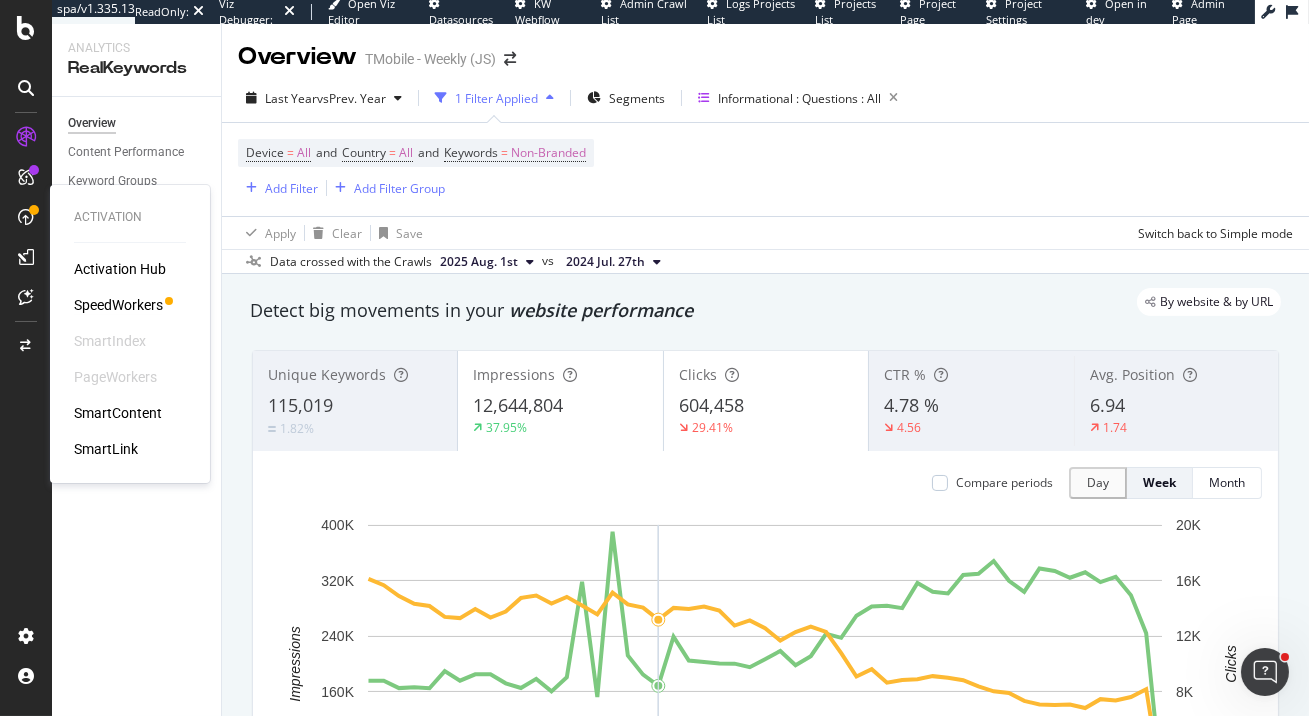 click on "SpeedWorkers" at bounding box center (118, 305) 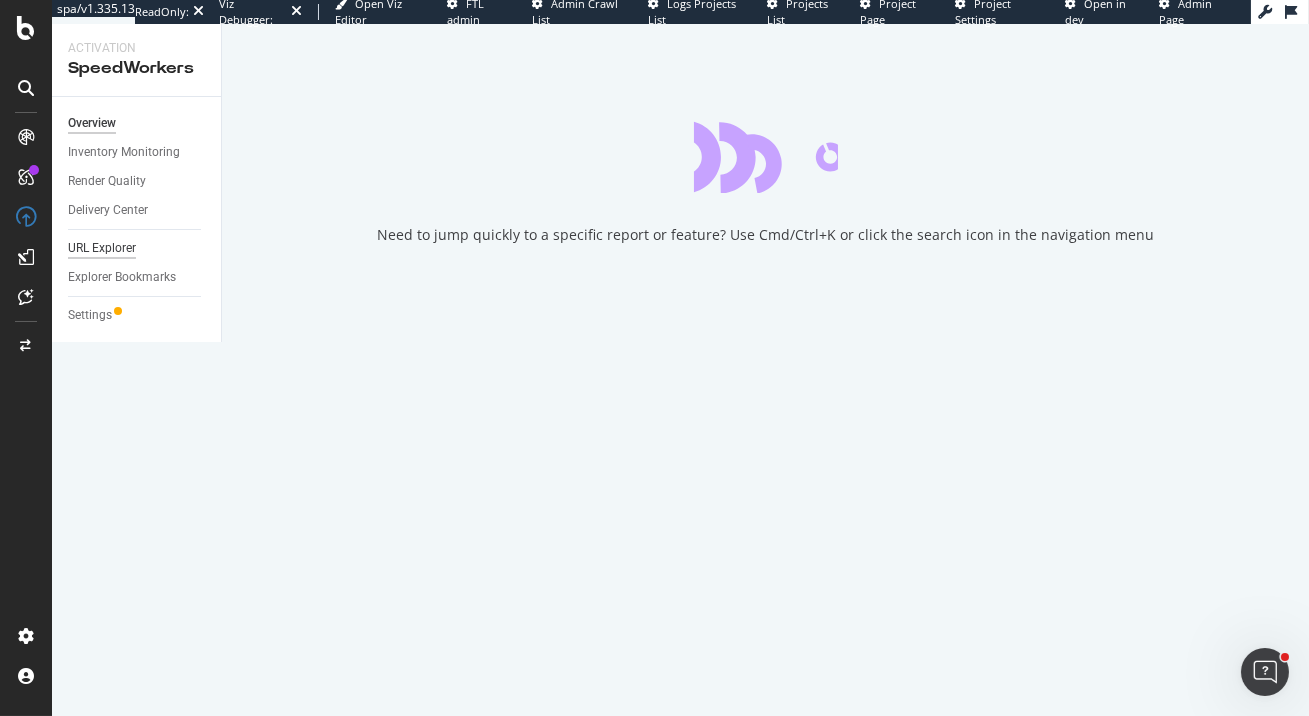 click on "URL Explorer" at bounding box center (102, 248) 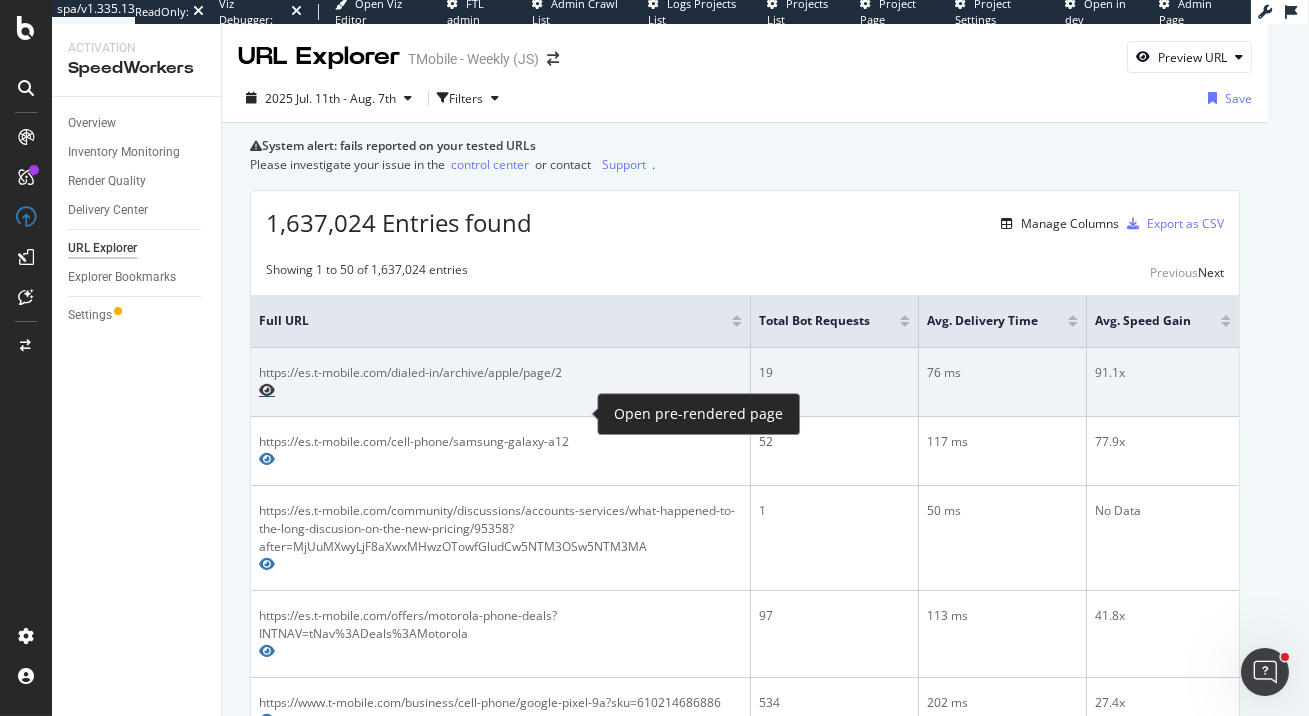 click at bounding box center [267, 390] 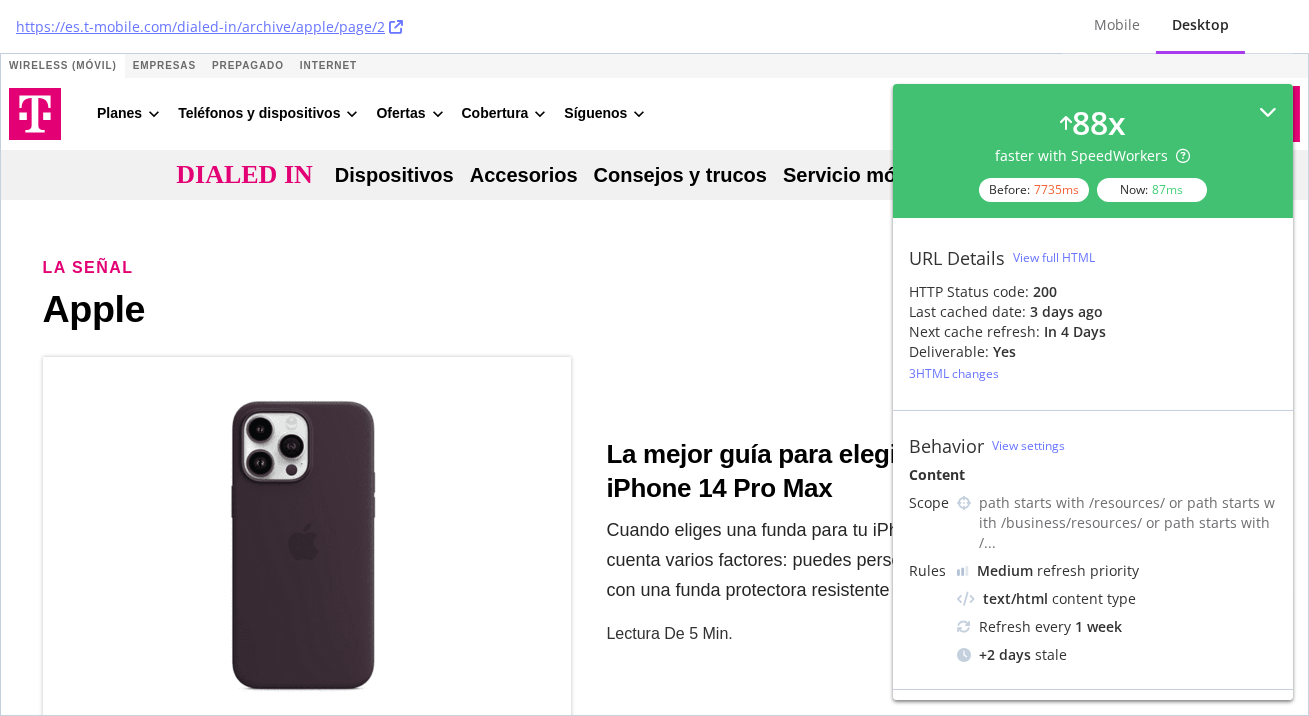 scroll, scrollTop: 0, scrollLeft: 0, axis: both 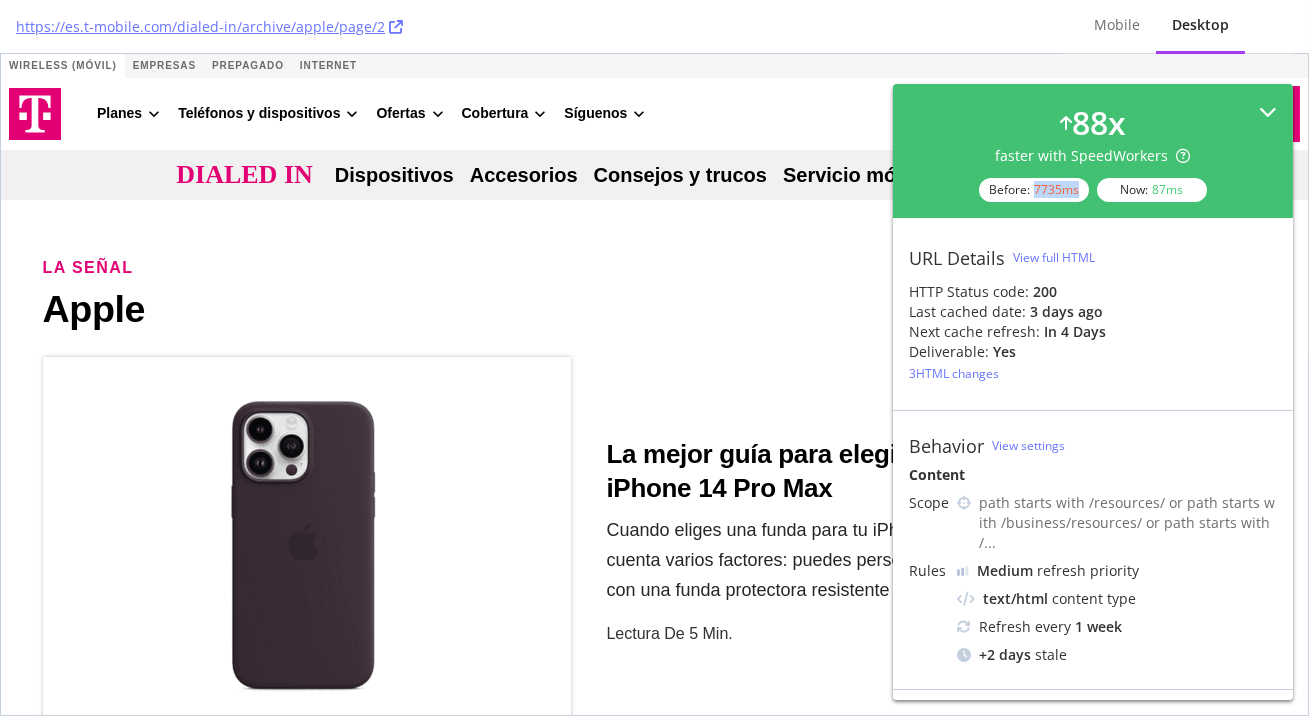 drag, startPoint x: 1033, startPoint y: 189, endPoint x: 1080, endPoint y: 193, distance: 47.169907 